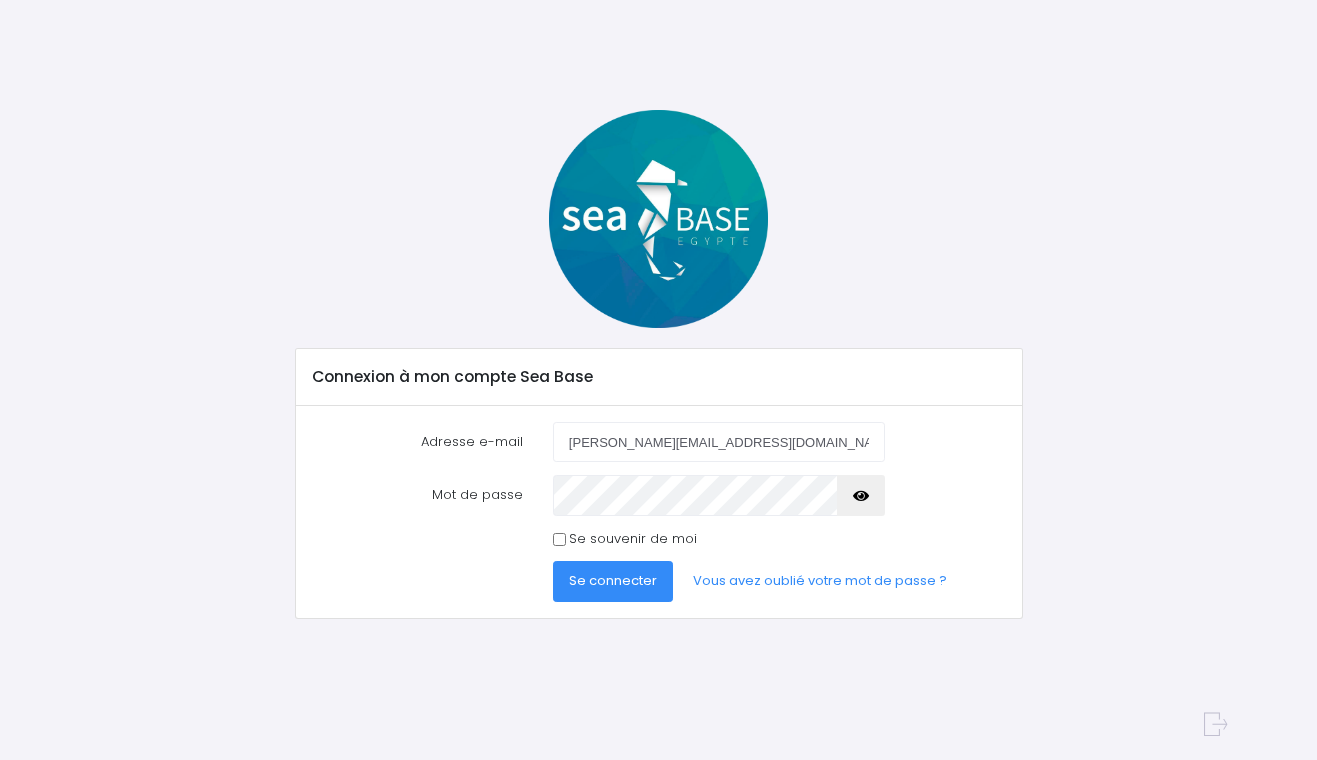 scroll, scrollTop: 0, scrollLeft: 0, axis: both 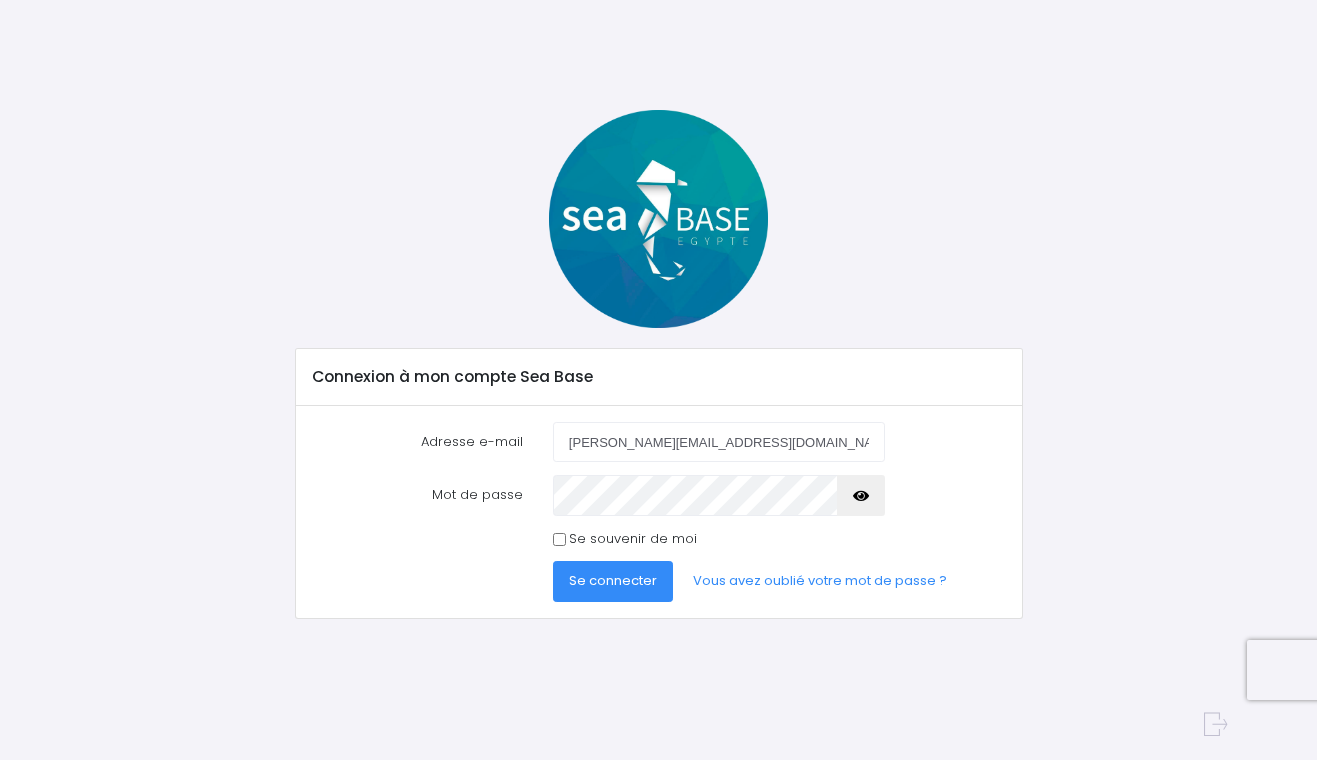 click on "Se connecter" at bounding box center [613, 580] 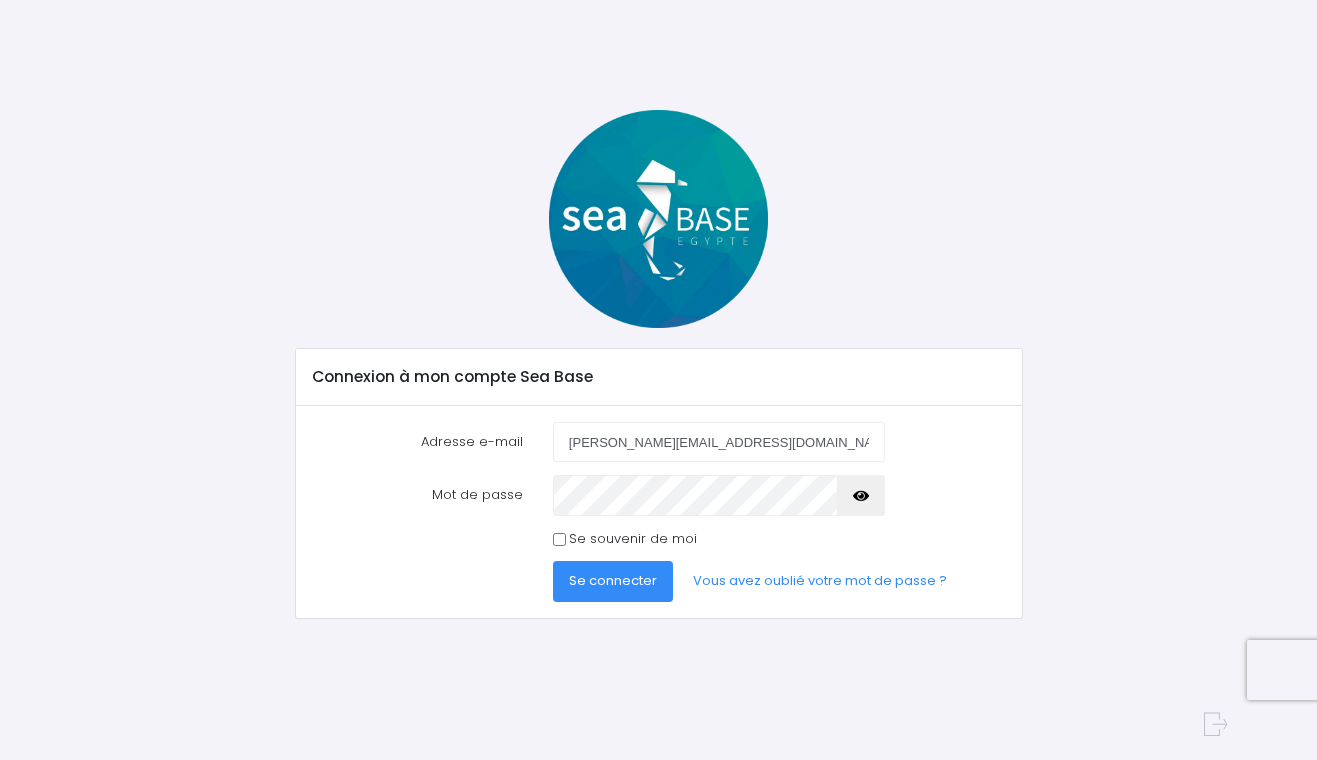 scroll, scrollTop: 0, scrollLeft: 0, axis: both 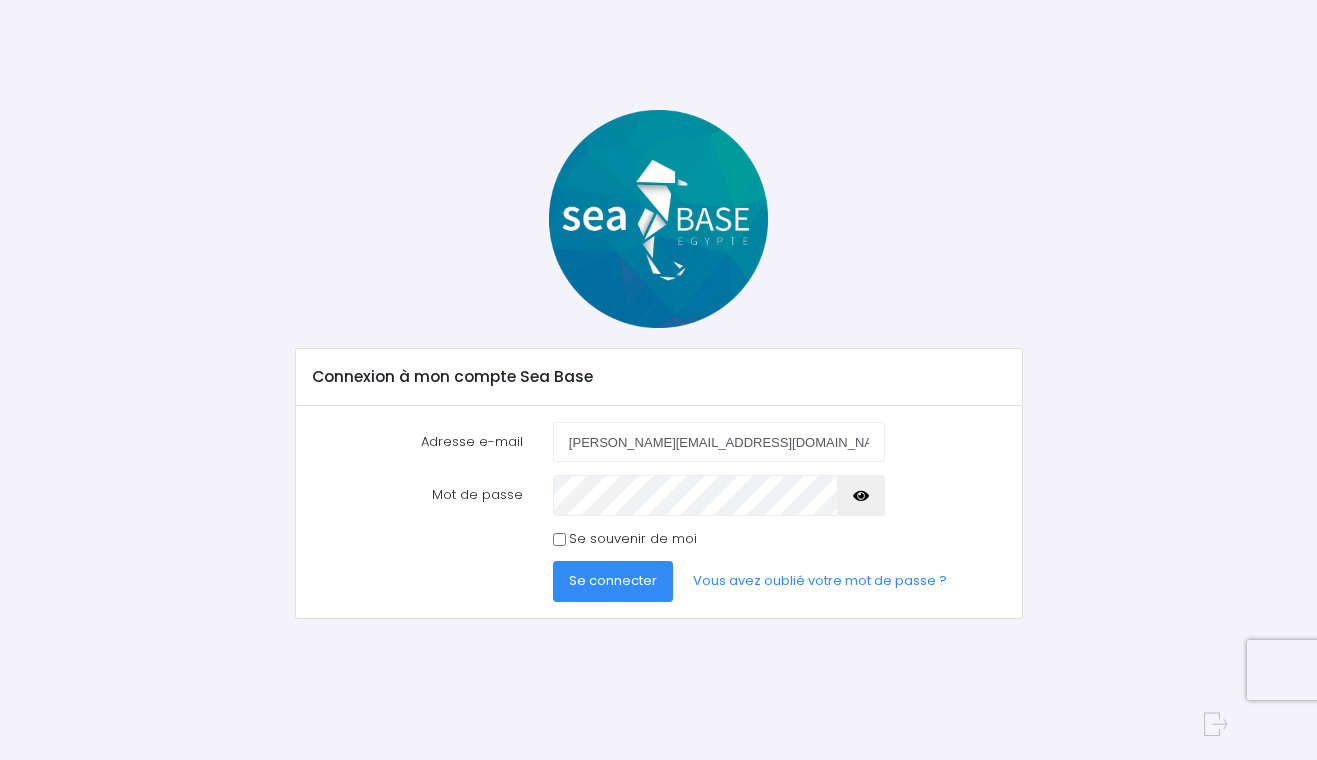 click on "Se connecter" at bounding box center [613, 580] 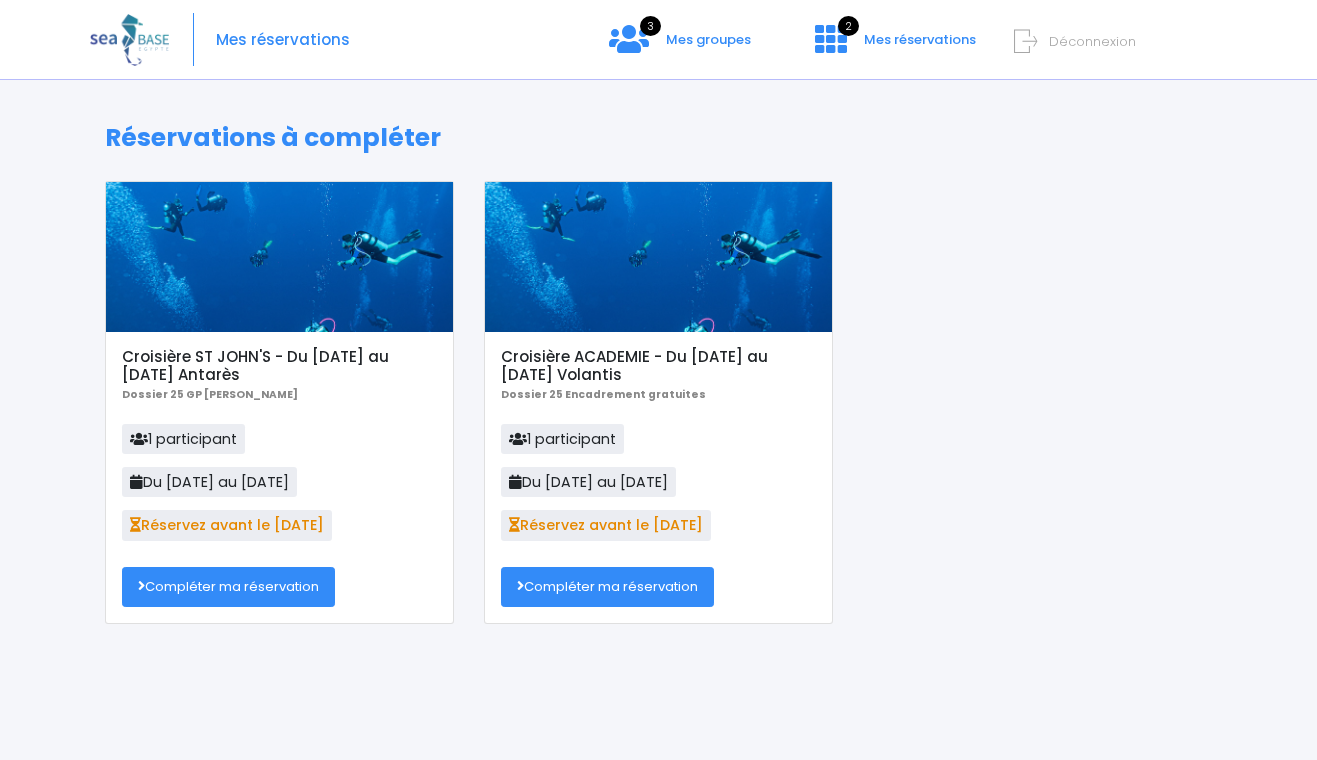 scroll, scrollTop: 0, scrollLeft: 0, axis: both 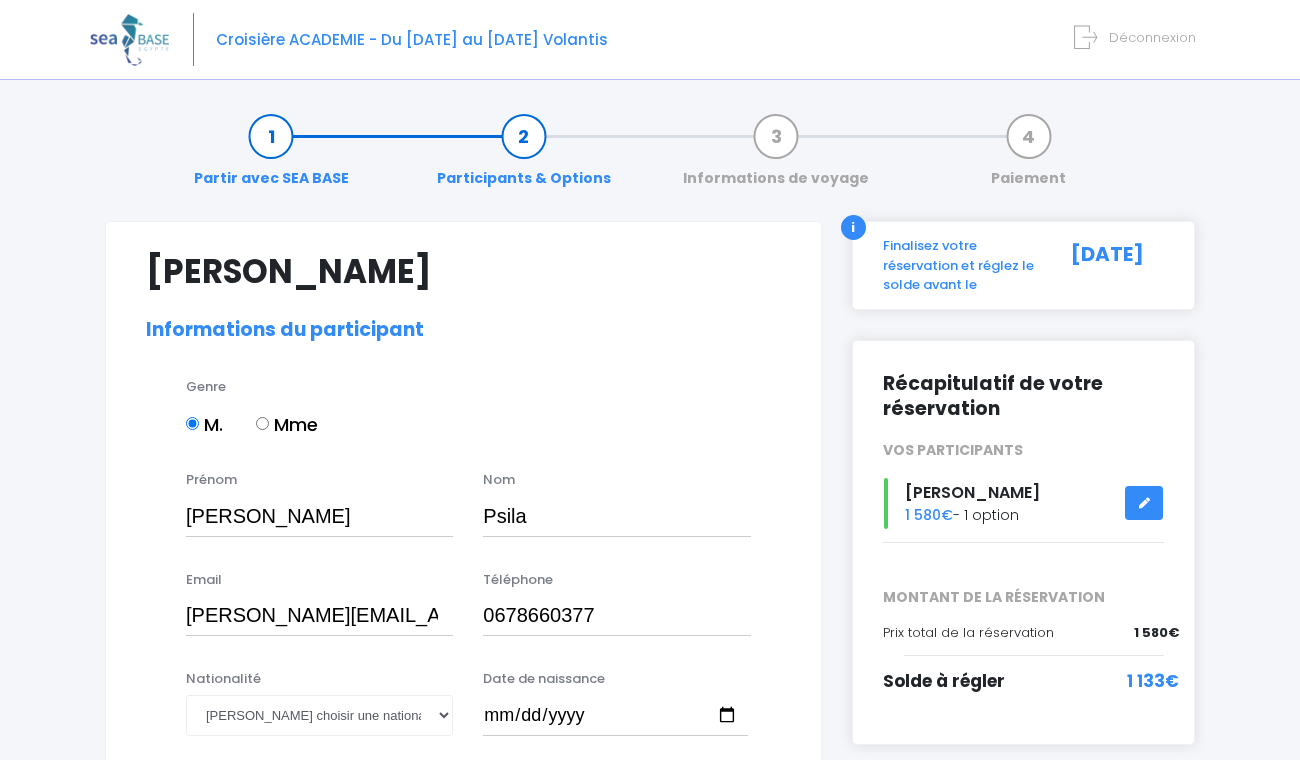 select on "PADI Open Water diver" 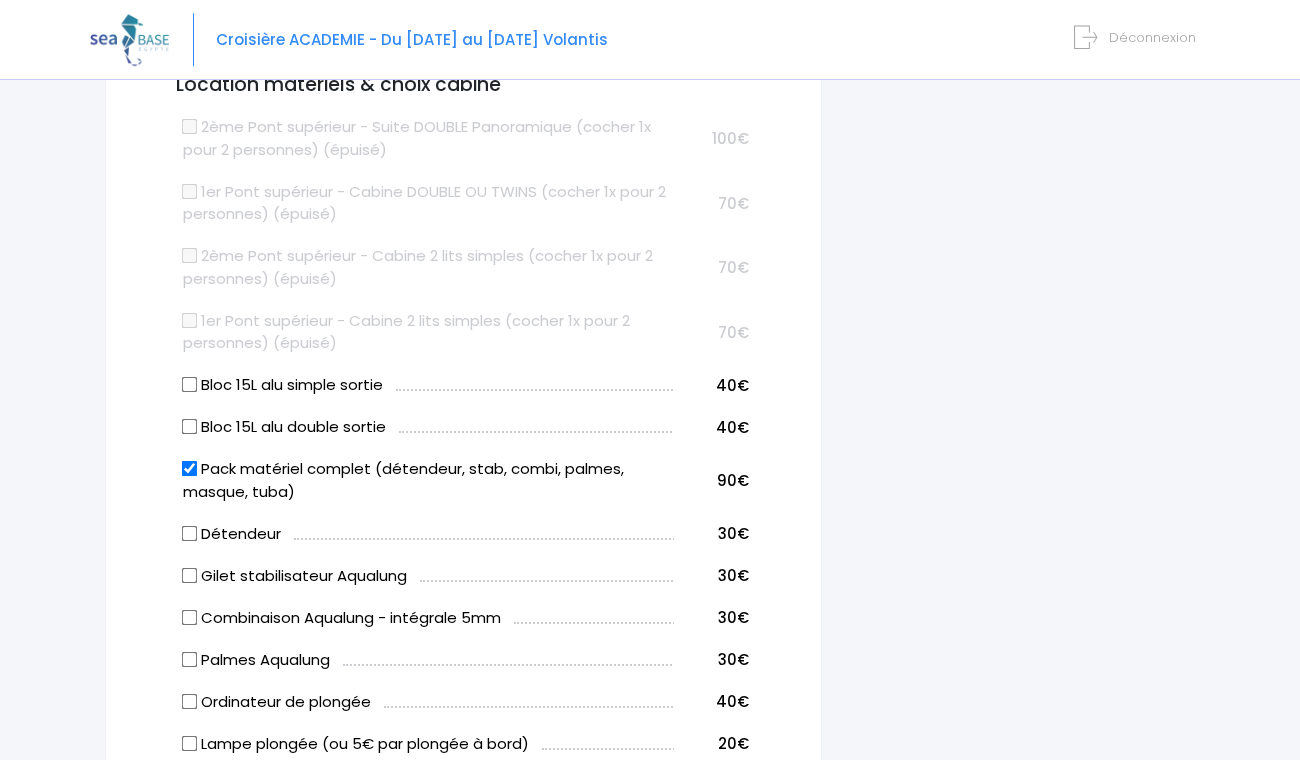 scroll, scrollTop: 1105, scrollLeft: 0, axis: vertical 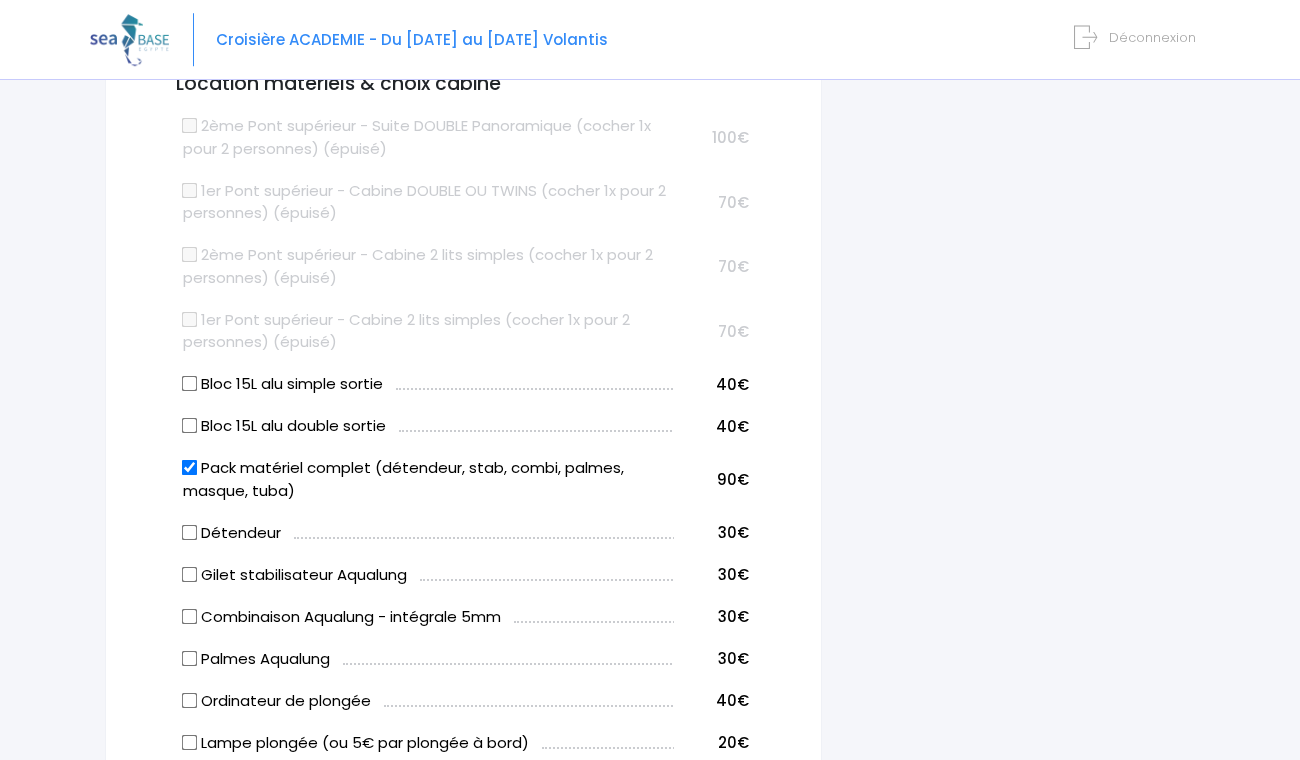 click on "Pack matériel complet (détendeur, stab, combi, palmes, masque, tuba)" at bounding box center [189, 468] 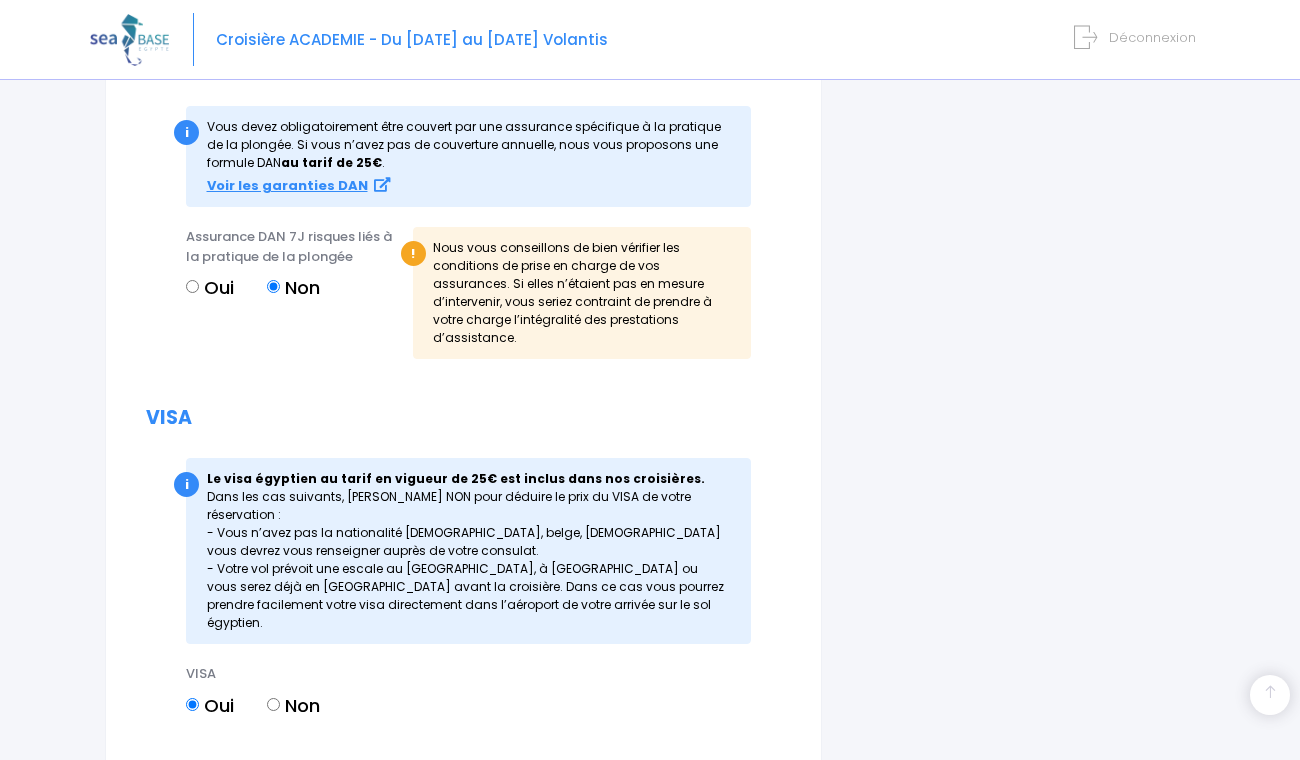 scroll, scrollTop: 2232, scrollLeft: 0, axis: vertical 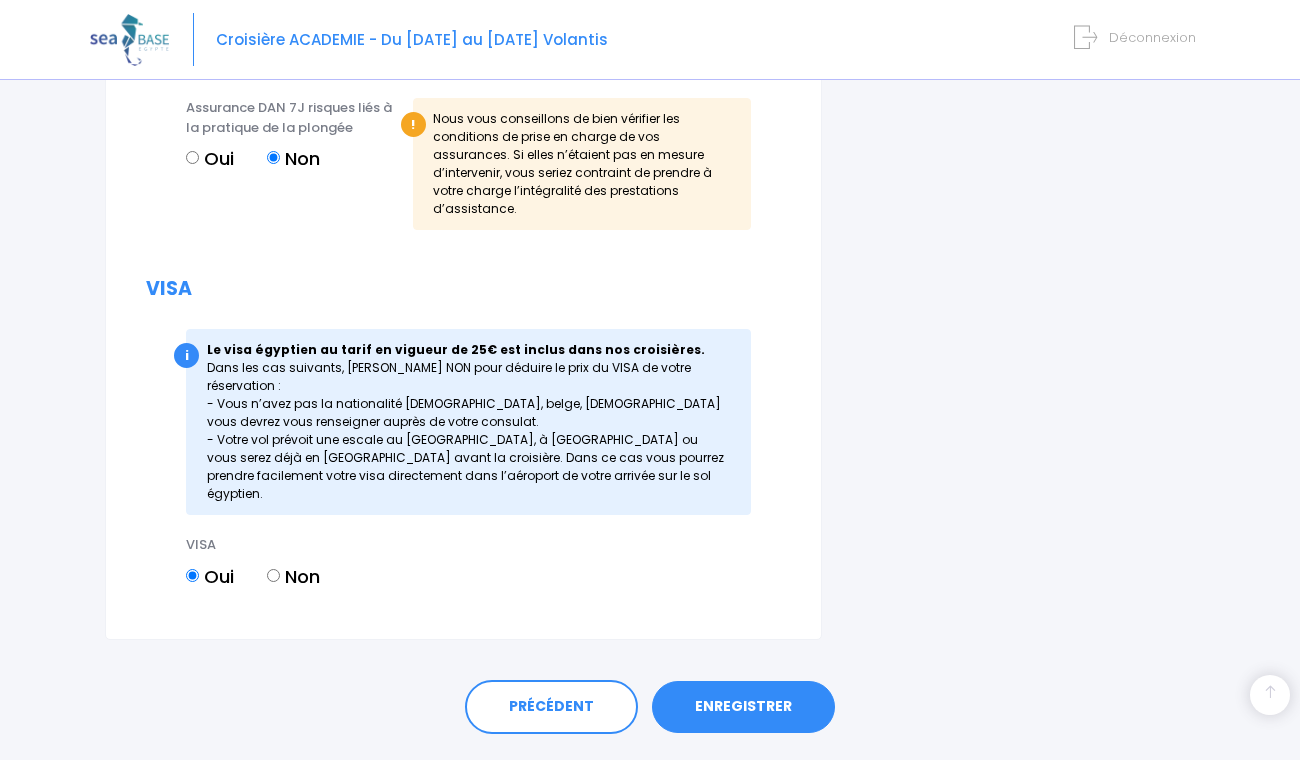 click on "ENREGISTRER" at bounding box center (743, 707) 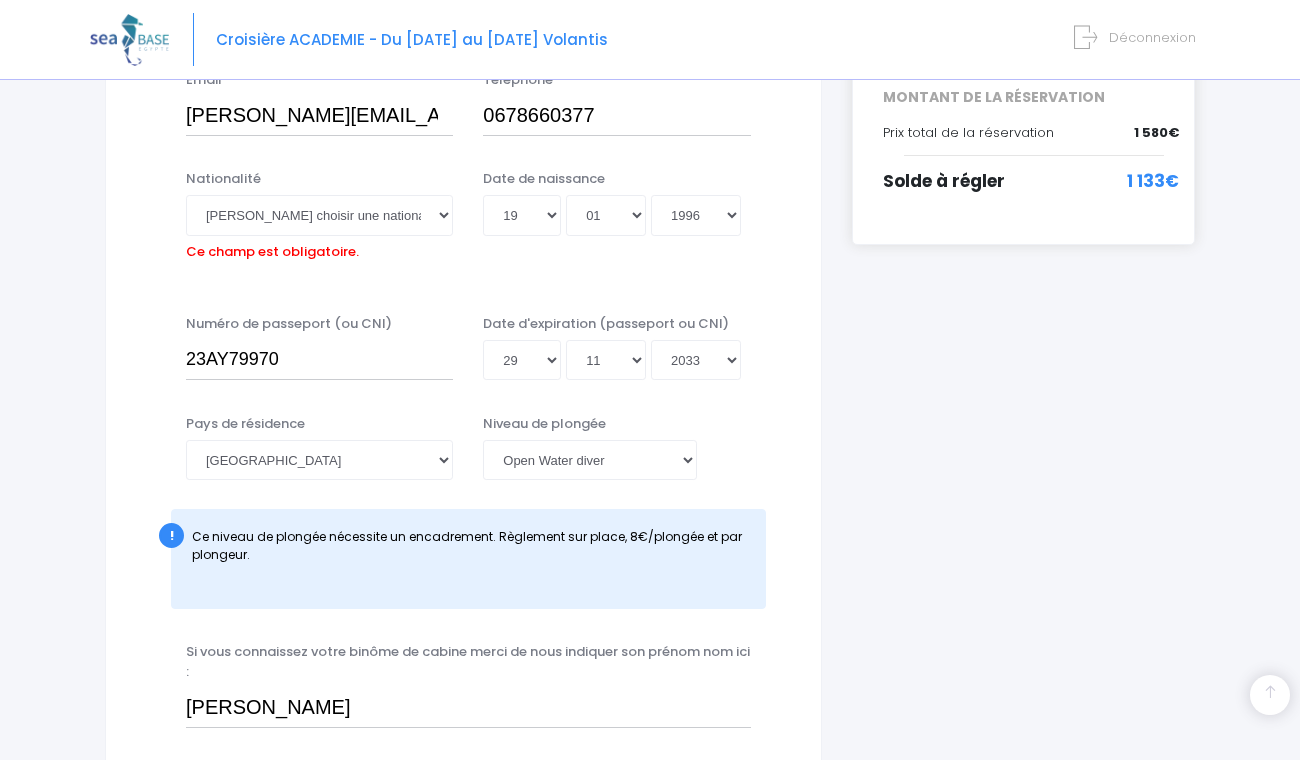 scroll, scrollTop: 495, scrollLeft: 0, axis: vertical 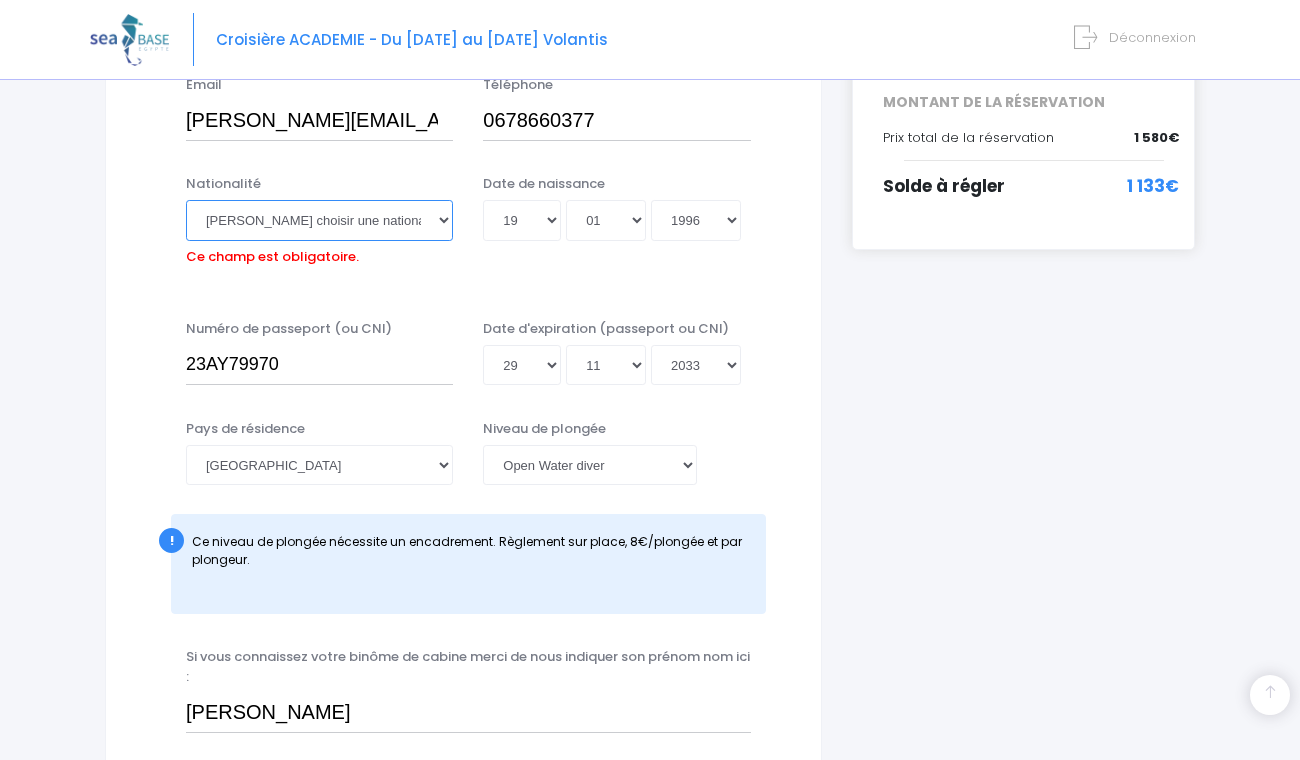 click on "Veuillez choisir une nationalité
Afghane
Albanaise
Algerienne
Allemande
Americaine
Andorrane
Angolaise
Antiguaise et barbudienne
Argentine Armenienne Australienne Autrichienne Azerbaïdjanaise Bahamienne" at bounding box center (319, 220) 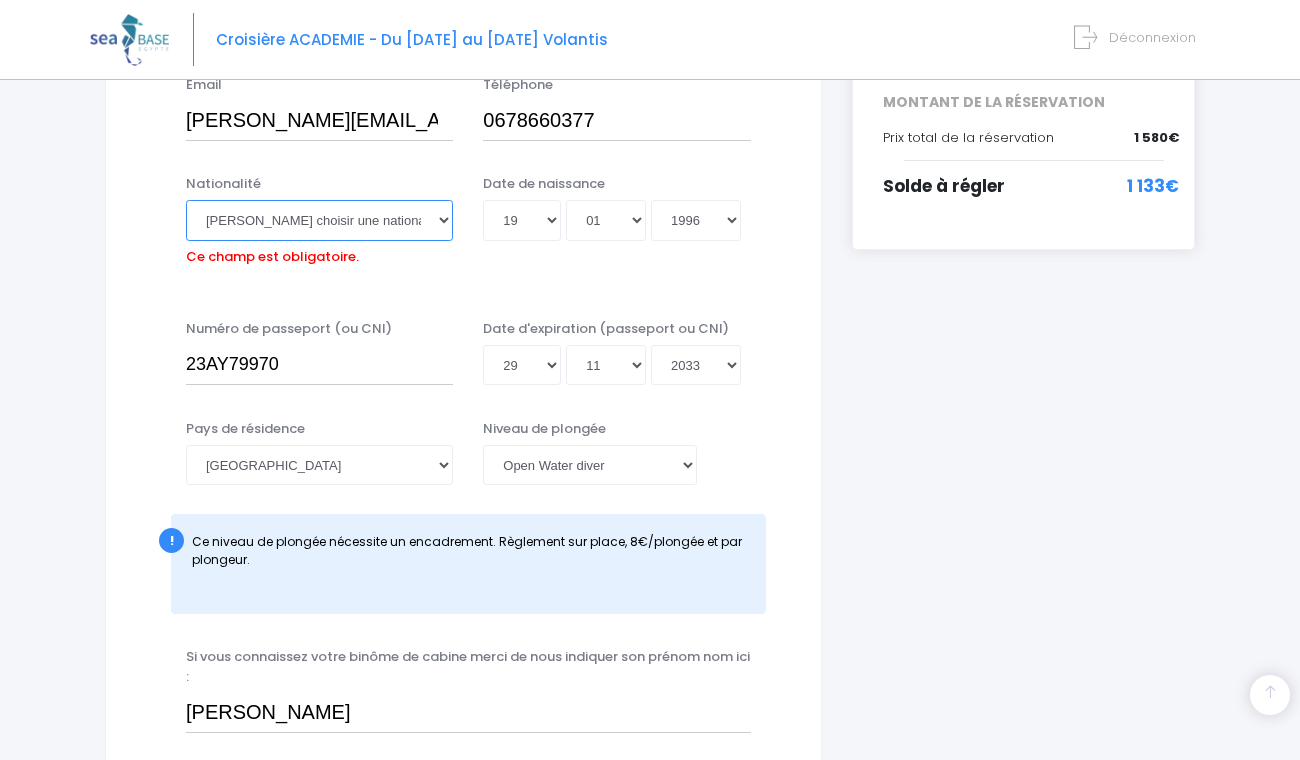 select on "Française" 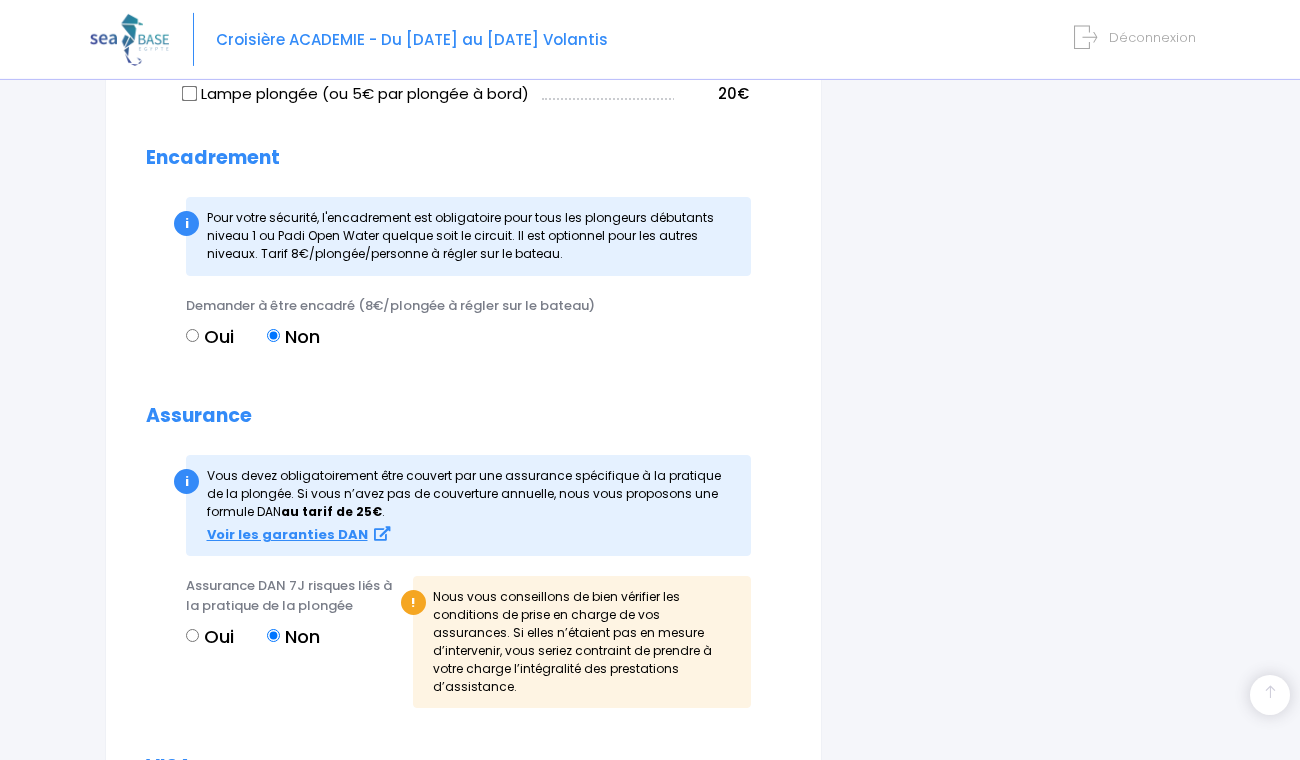 scroll, scrollTop: 2349, scrollLeft: 0, axis: vertical 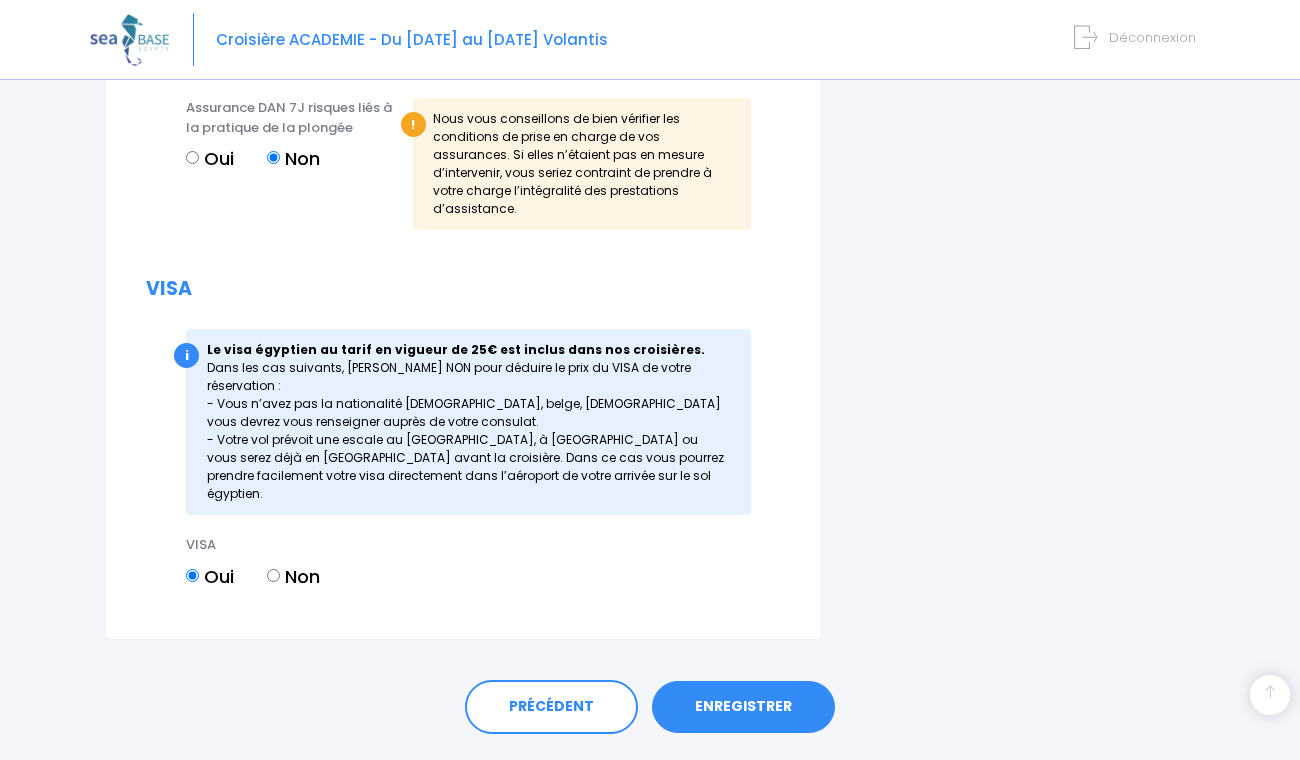 click on "ENREGISTRER" at bounding box center (743, 707) 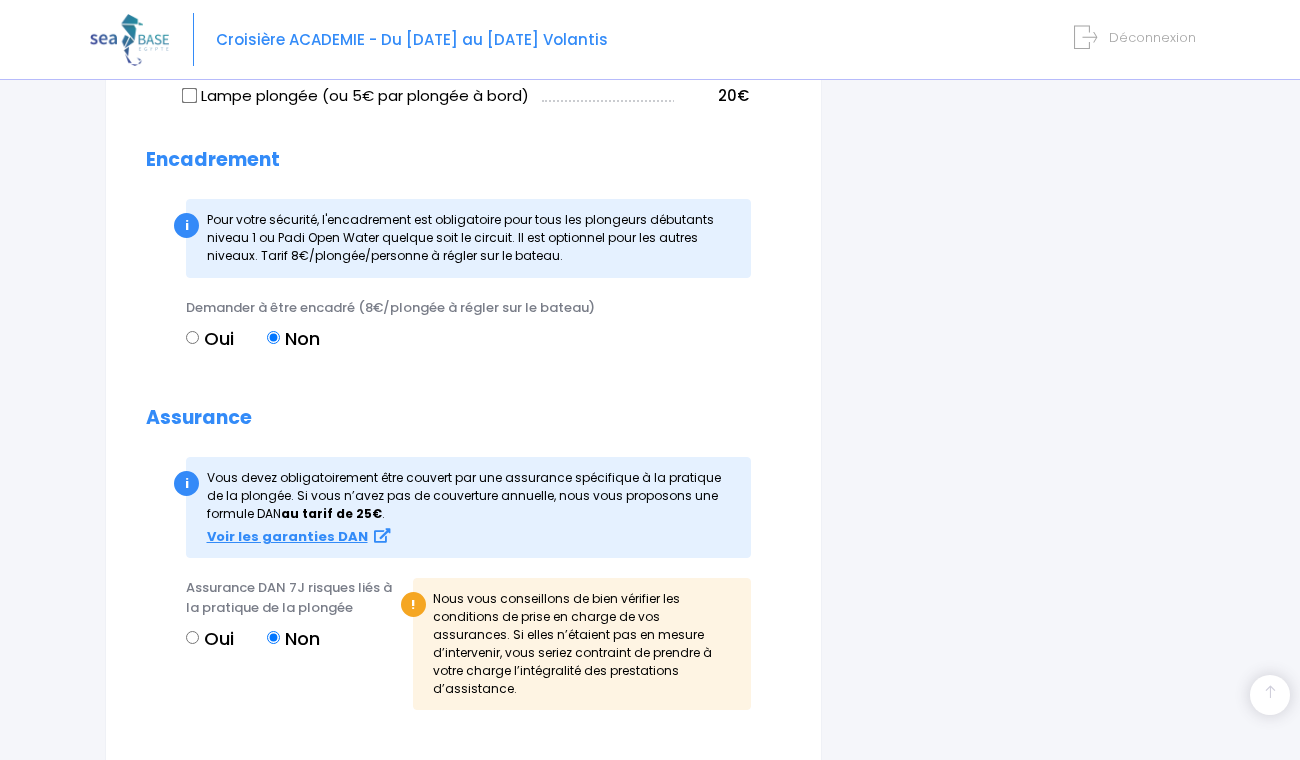 scroll, scrollTop: 1503, scrollLeft: 0, axis: vertical 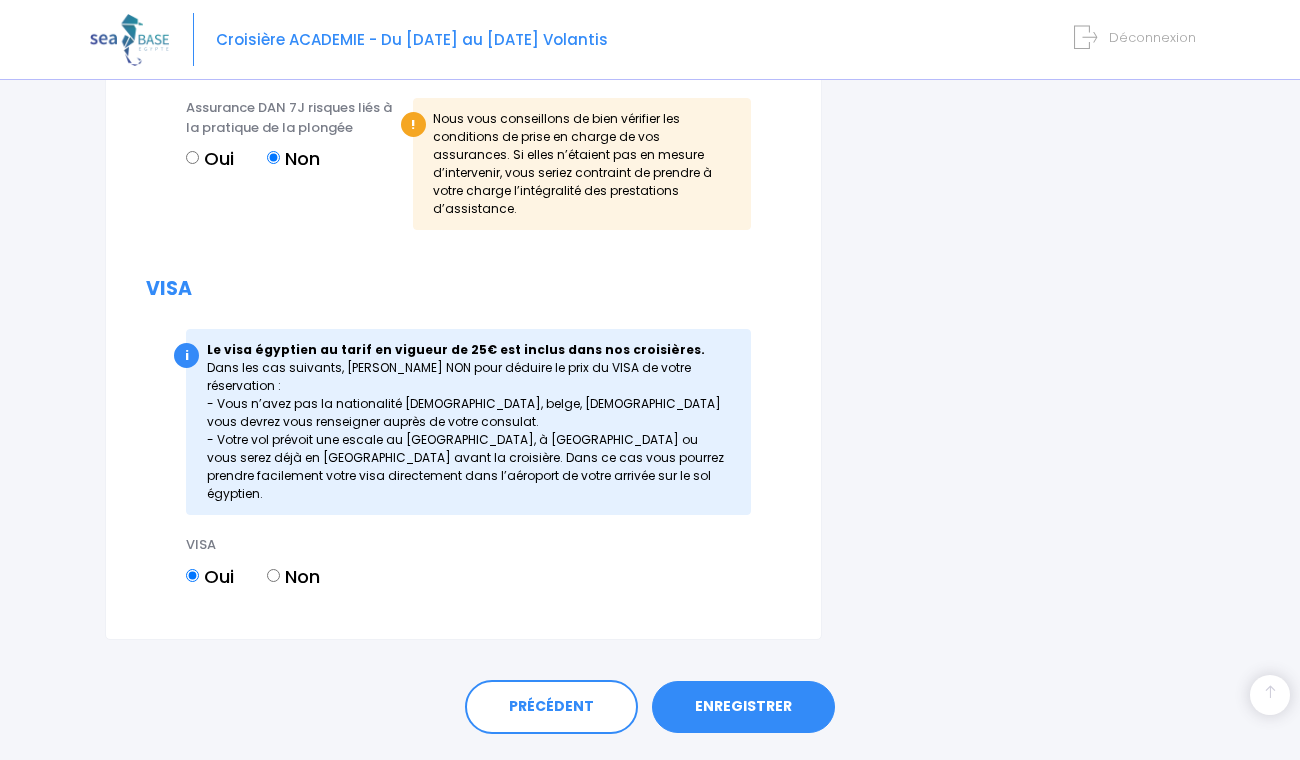 click on "ENREGISTRER" at bounding box center [743, 707] 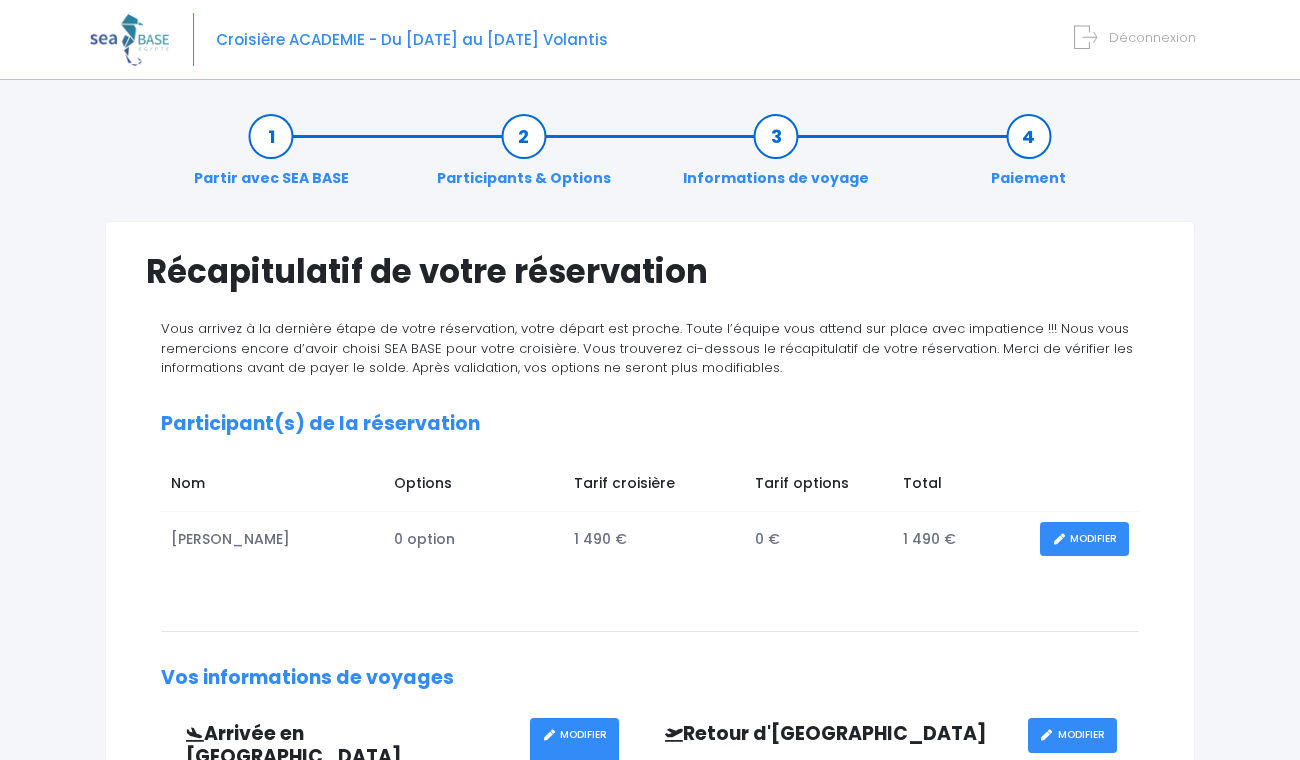 scroll, scrollTop: 0, scrollLeft: 0, axis: both 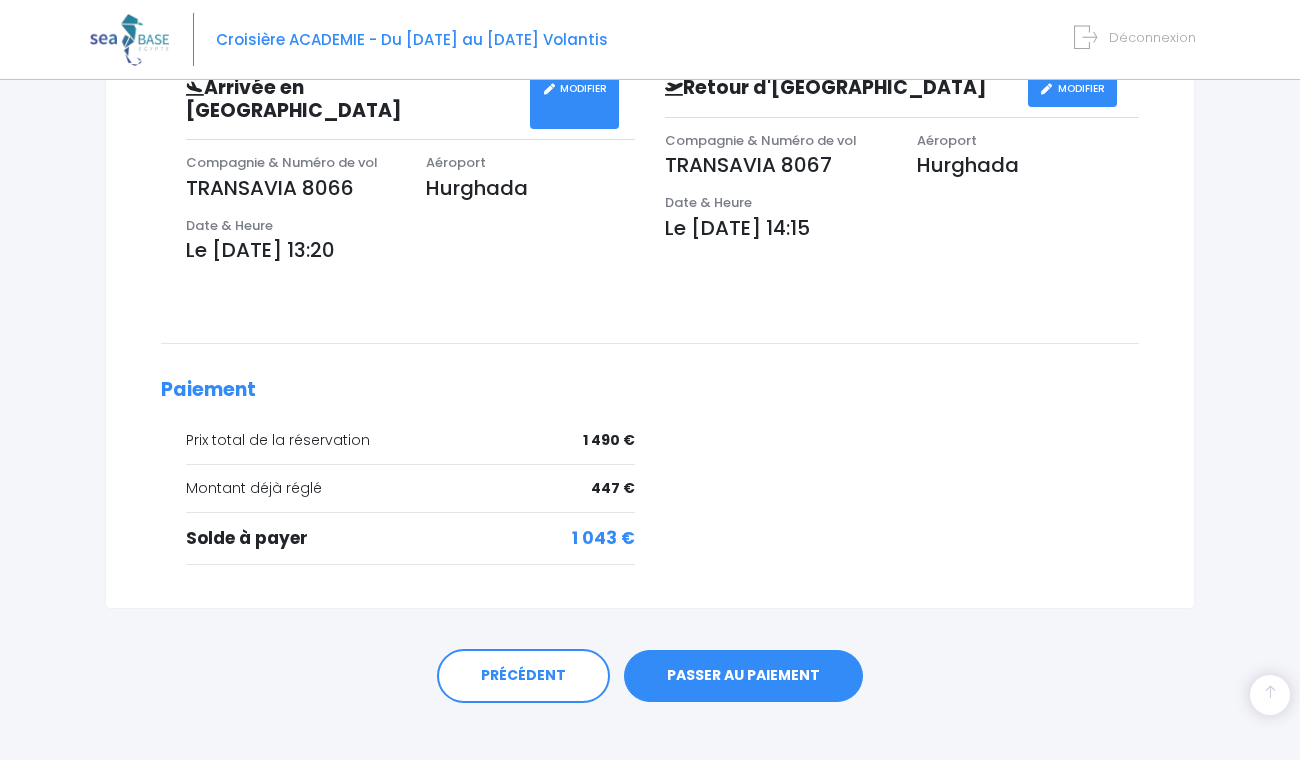 click on "Déconnexion" at bounding box center [1152, 37] 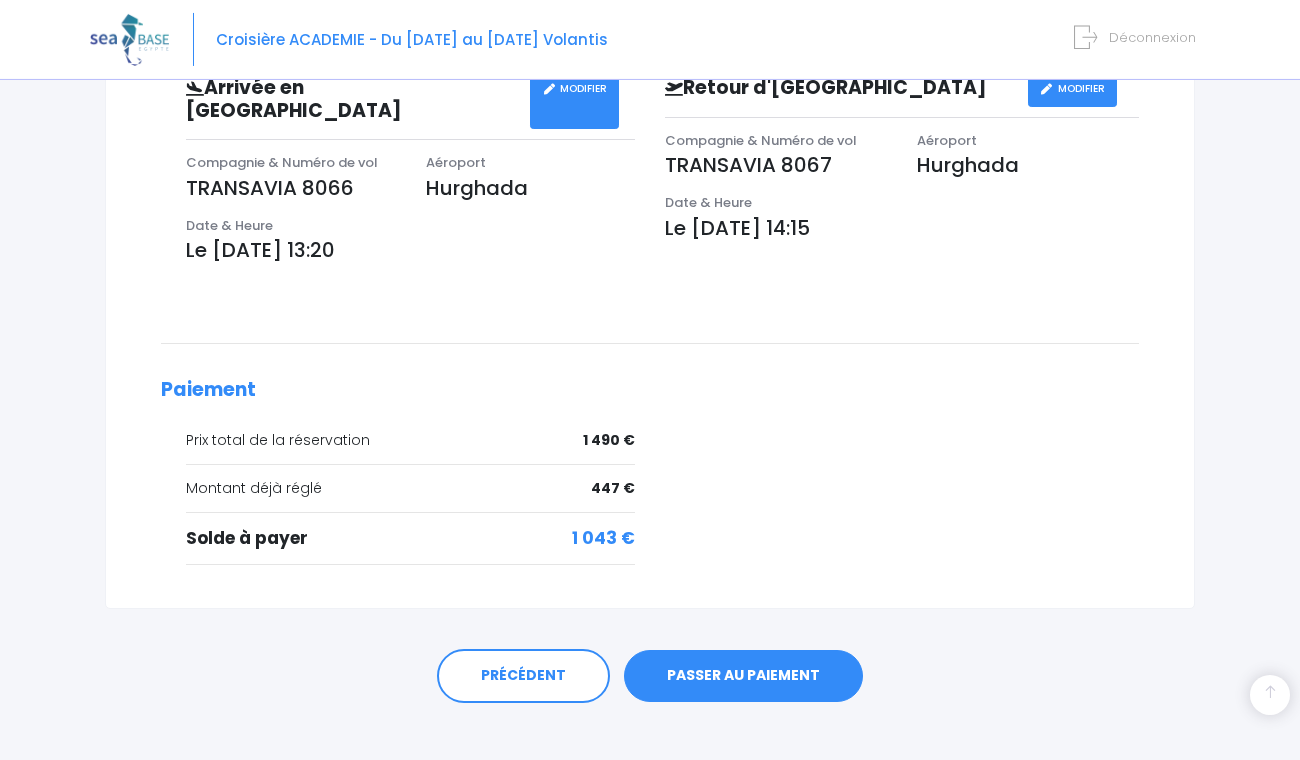 click on "Déconnexion" at bounding box center (1152, 37) 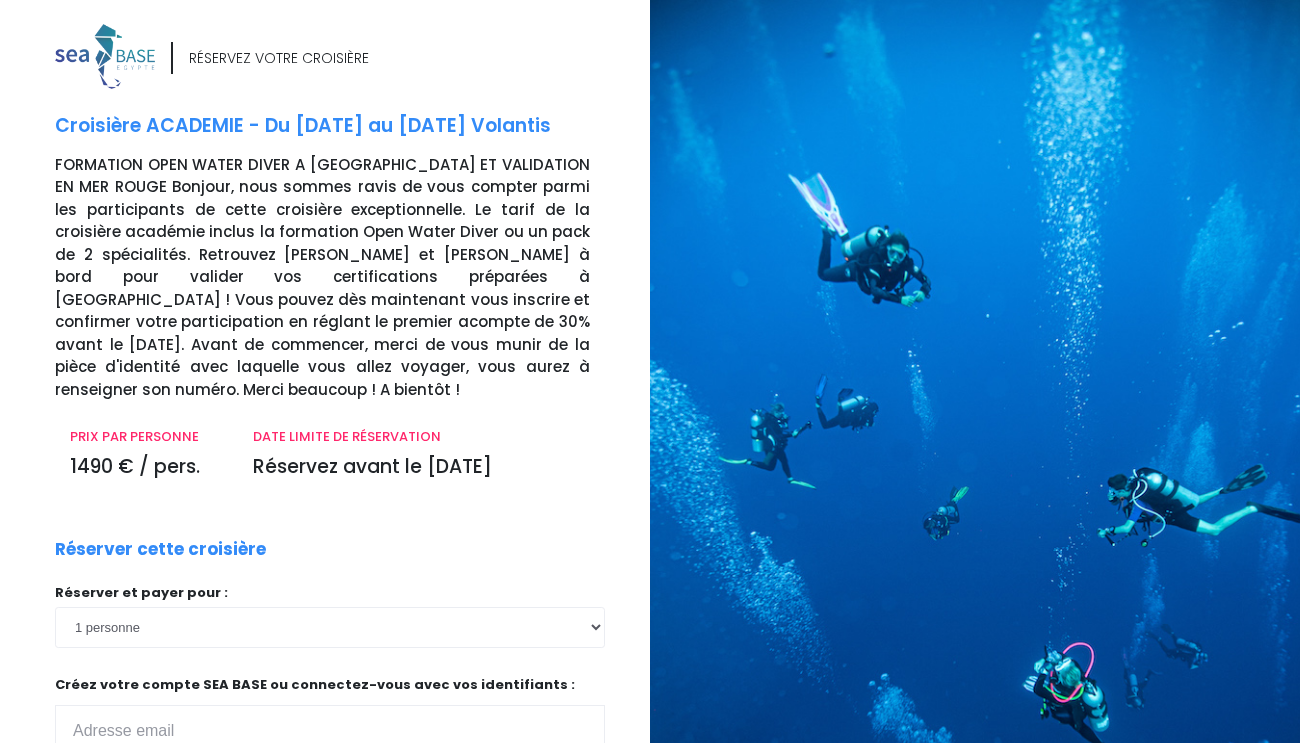 scroll, scrollTop: 0, scrollLeft: 0, axis: both 